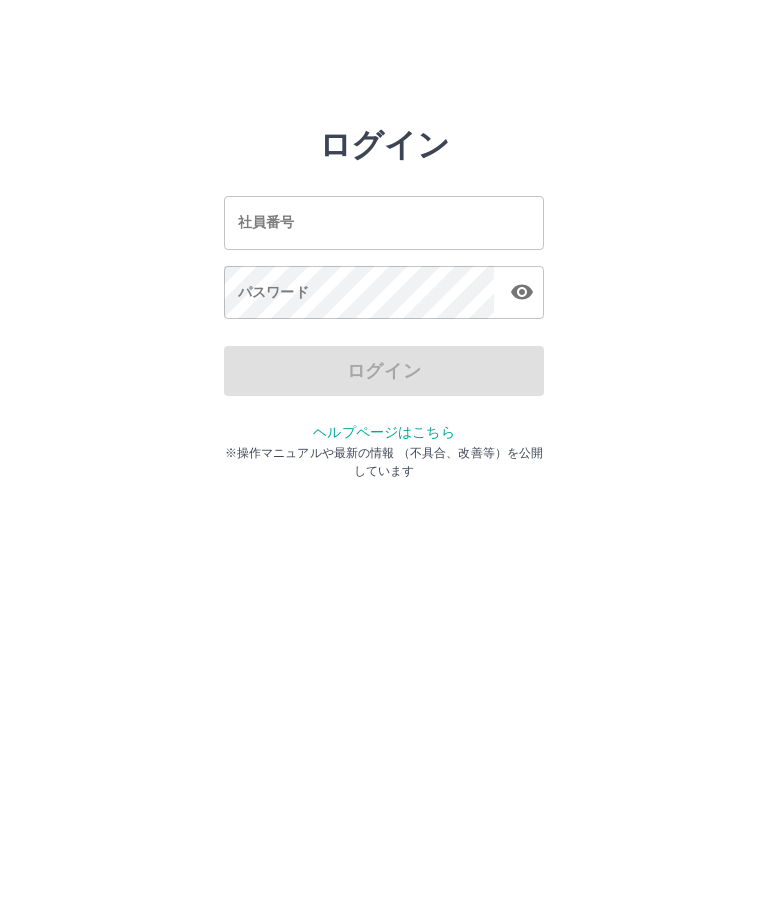 scroll, scrollTop: 0, scrollLeft: 0, axis: both 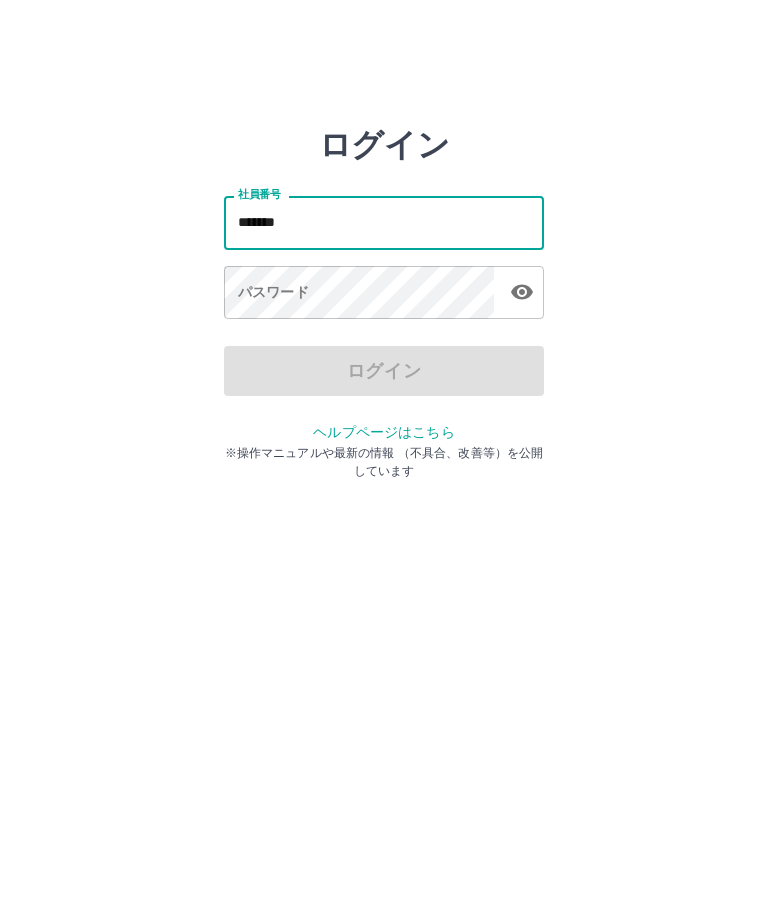 type on "*******" 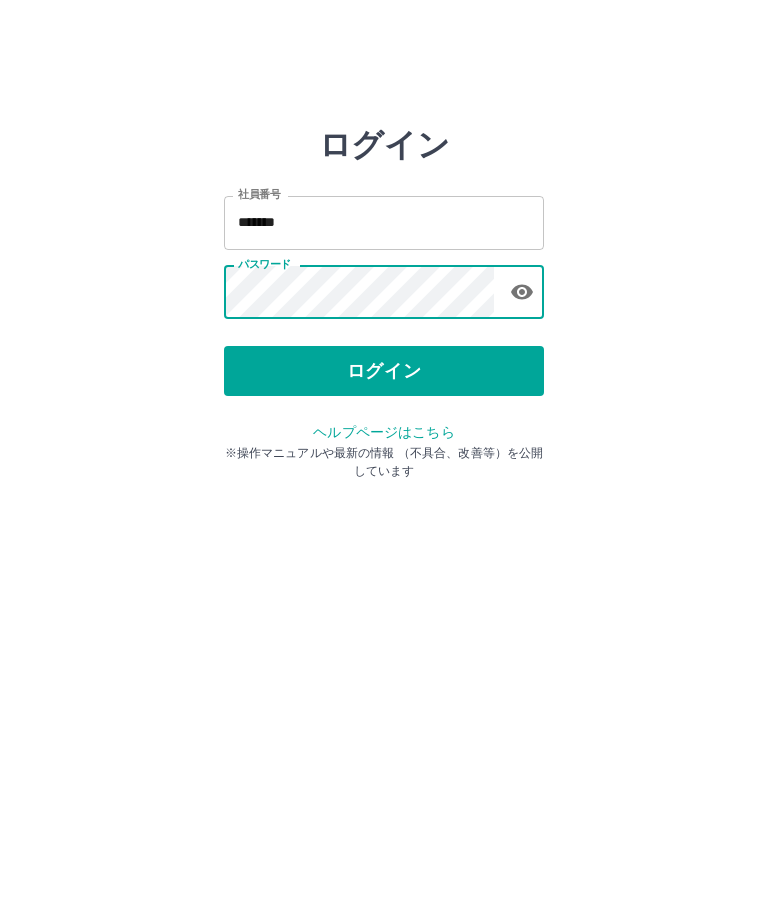click on "ログイン" at bounding box center [384, 371] 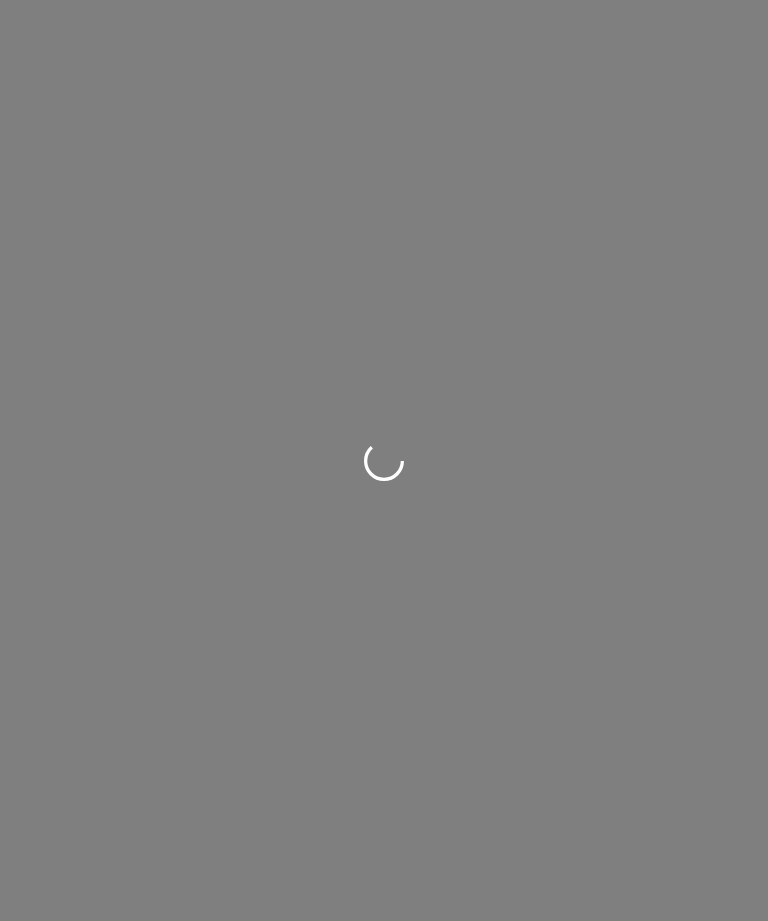 scroll, scrollTop: 0, scrollLeft: 0, axis: both 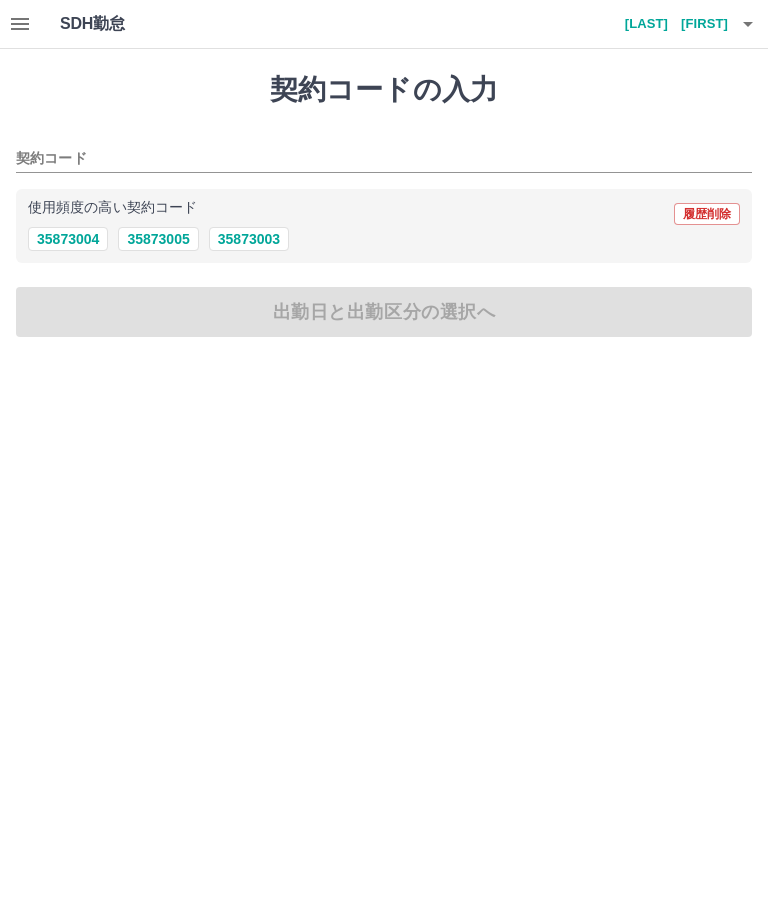 click on "35873005" at bounding box center [158, 239] 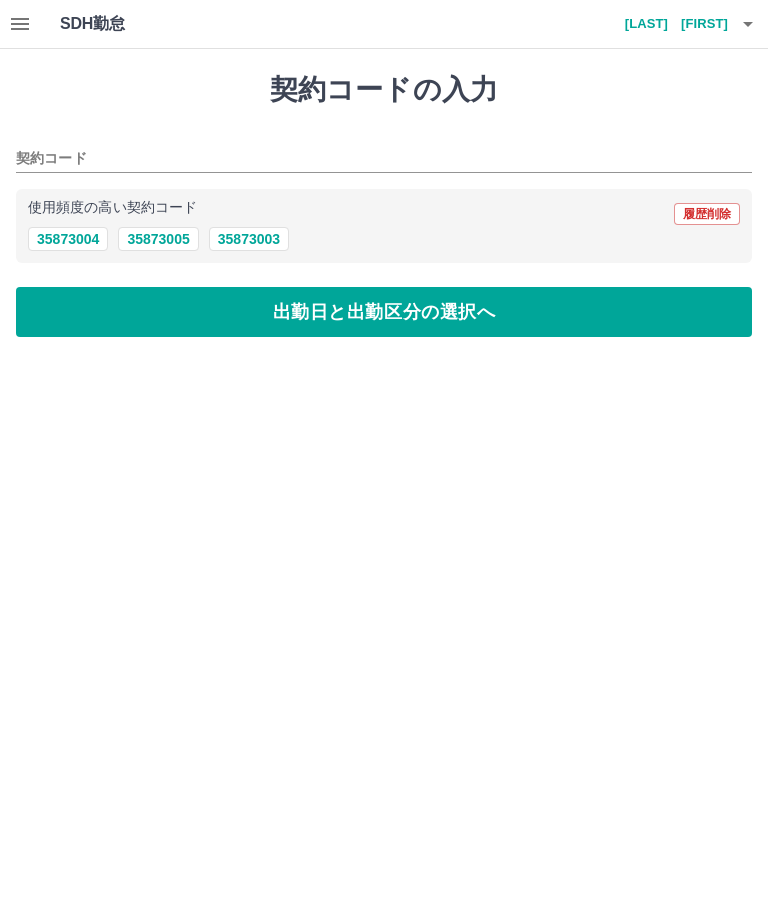 type on "********" 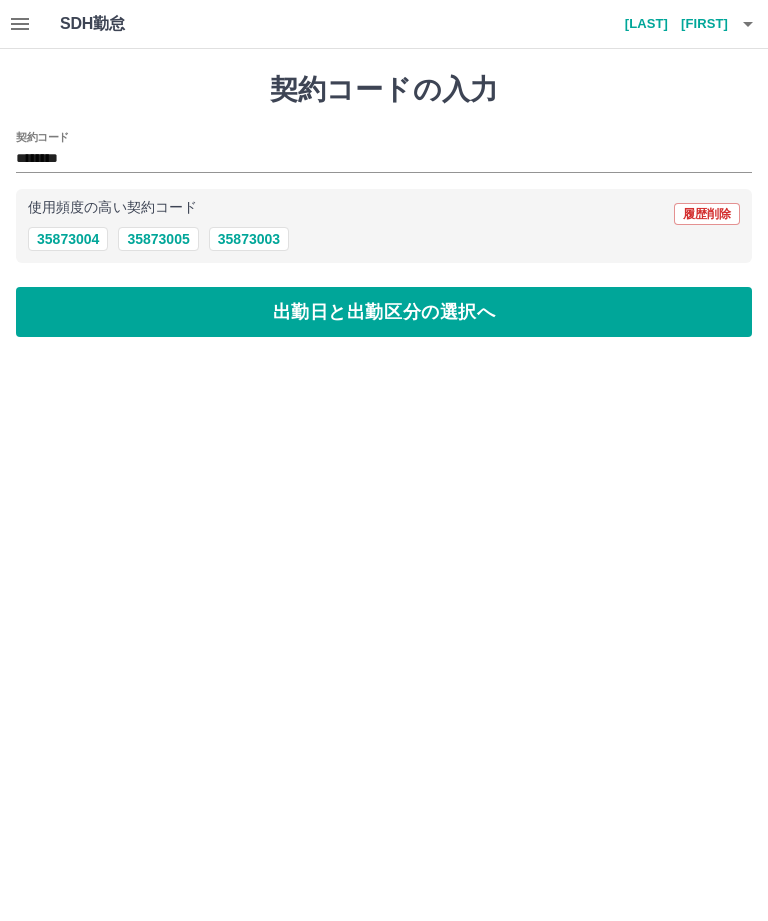 click on "出勤日と出勤区分の選択へ" at bounding box center (384, 312) 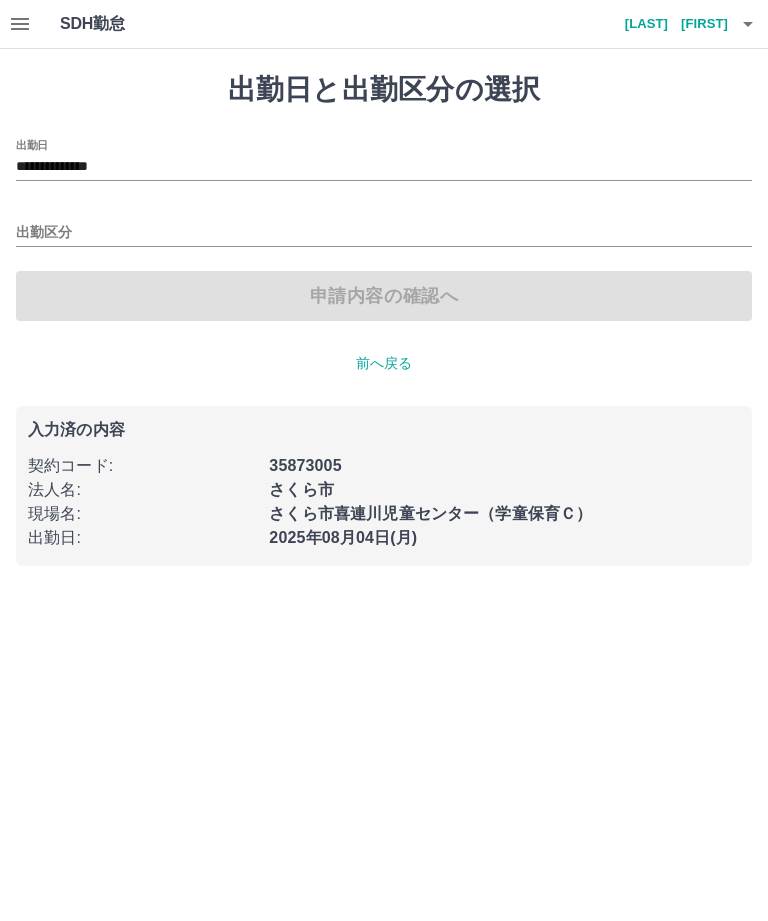 click on "出勤区分" at bounding box center [384, 233] 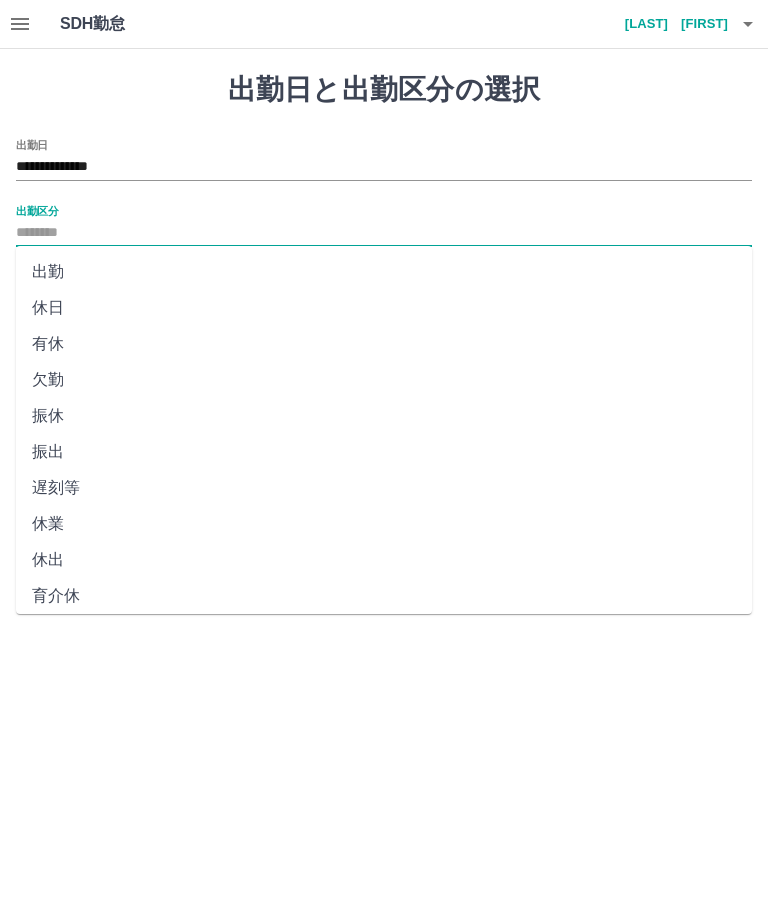 click on "出勤" at bounding box center [384, 272] 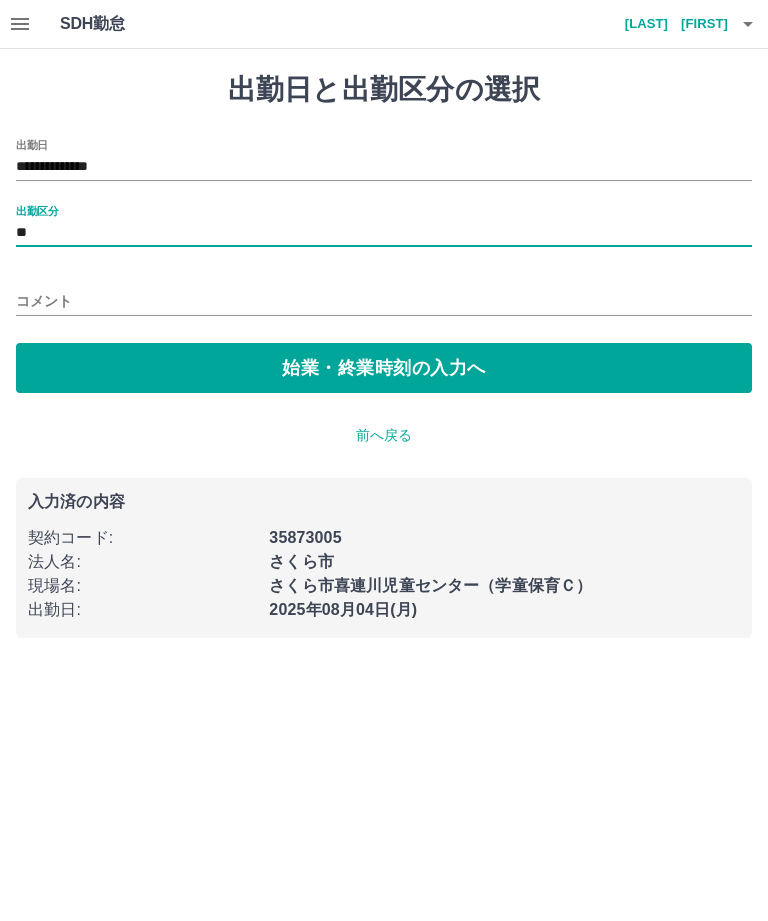 type on "**" 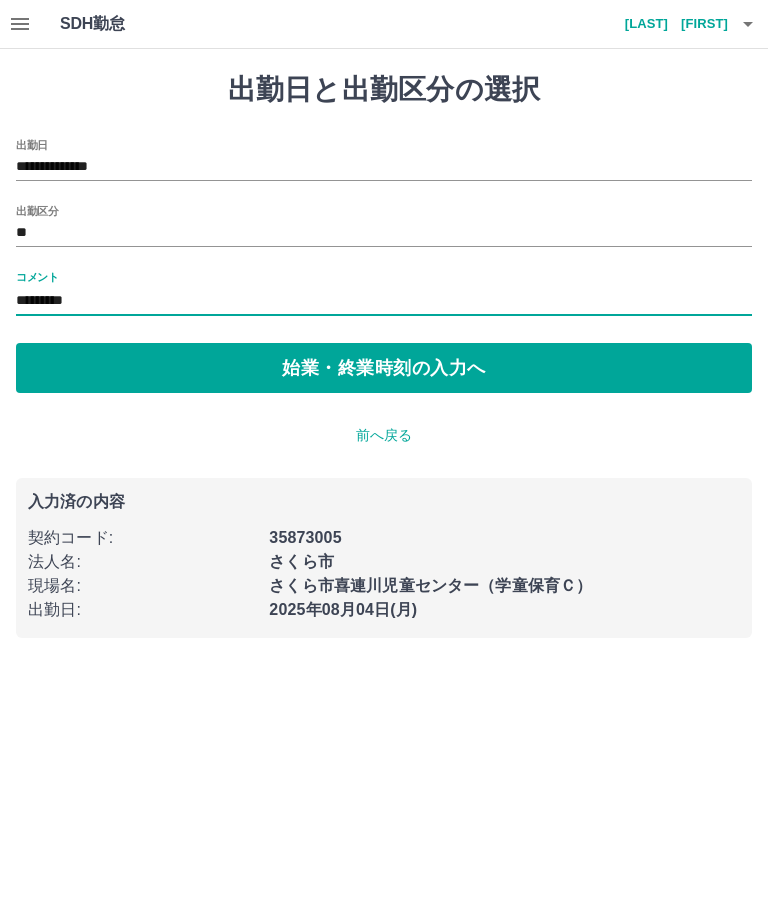 type on "*********" 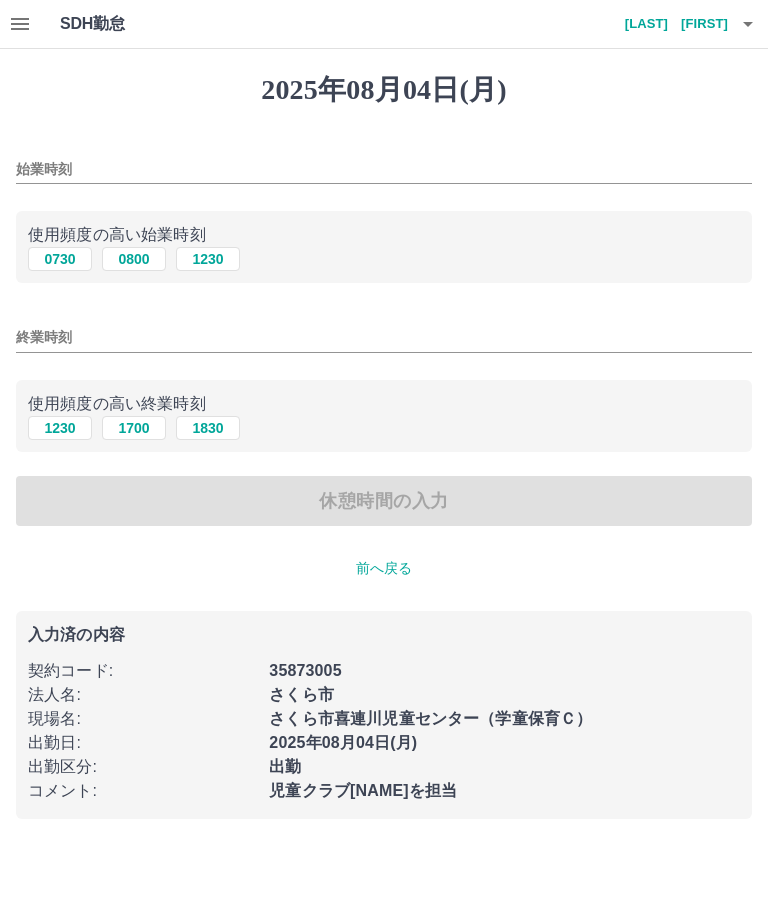 click on "始業時刻" at bounding box center [384, 169] 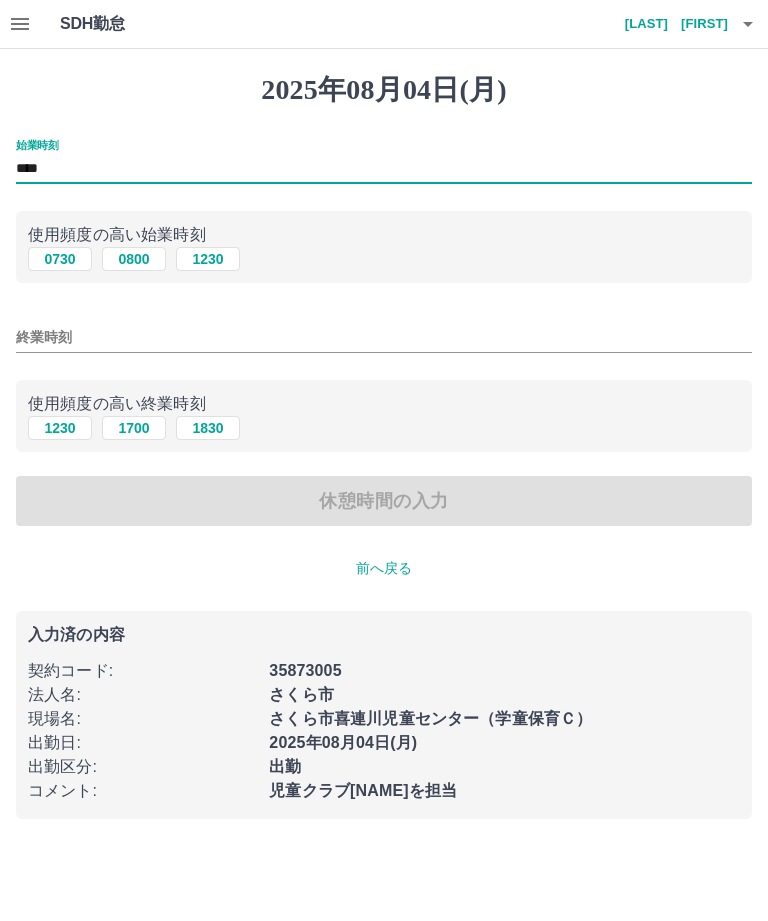 click on "****" at bounding box center [384, 169] 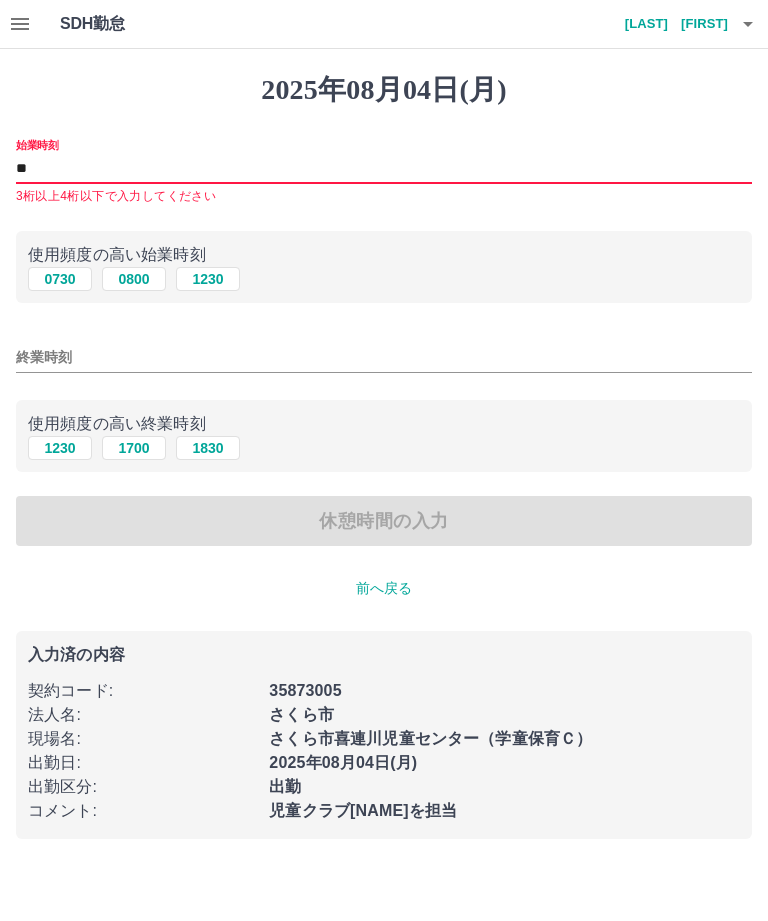 type on "*" 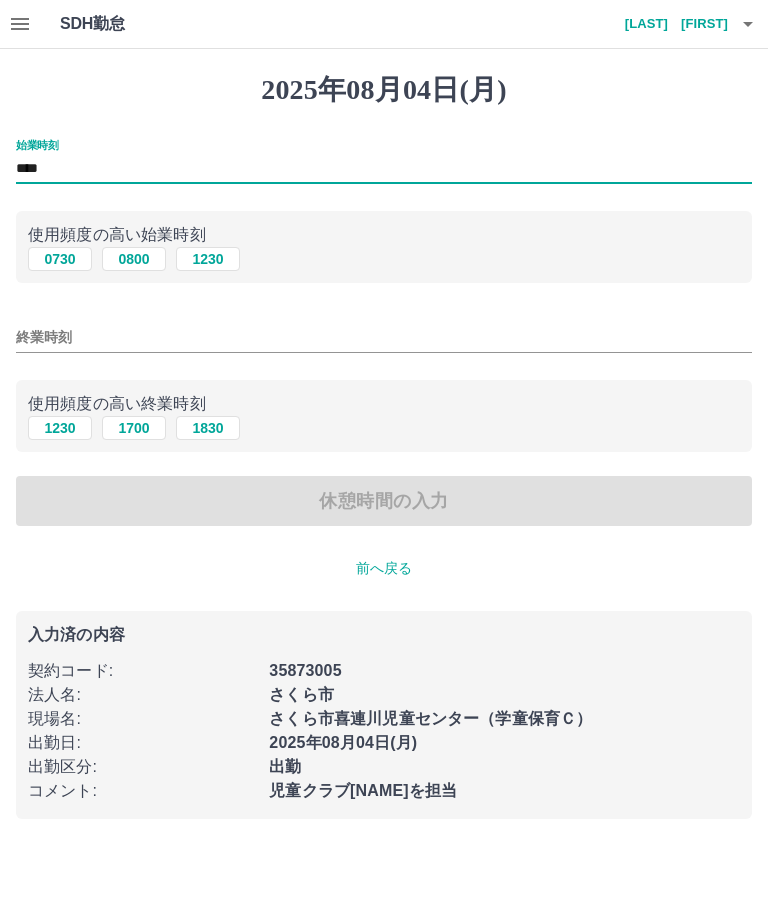 type on "****" 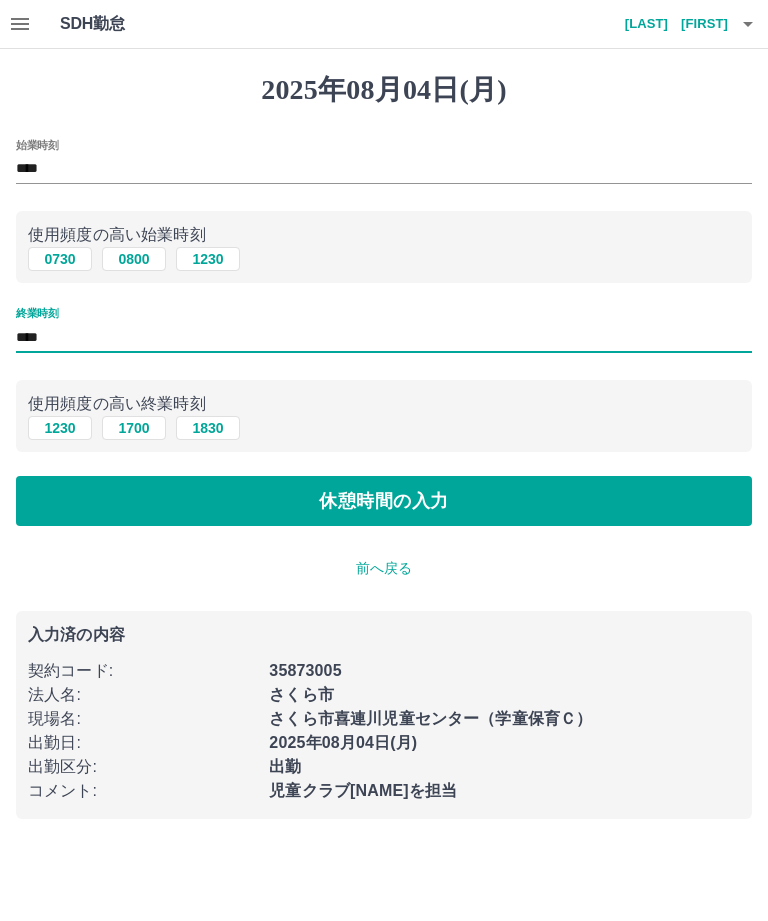 type on "****" 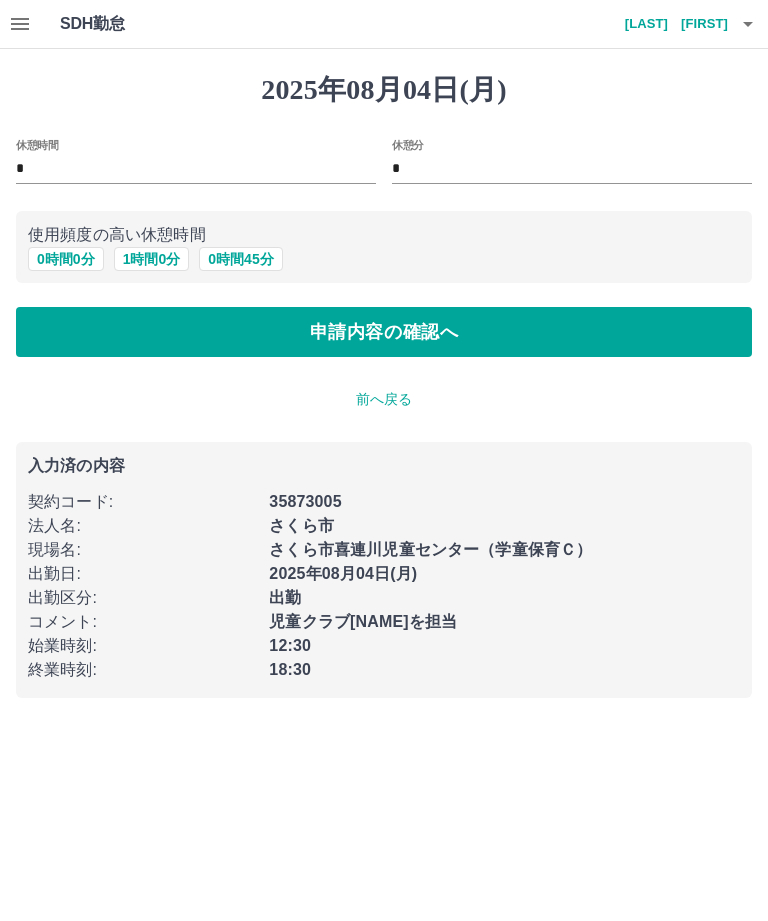 click on "*" at bounding box center [196, 169] 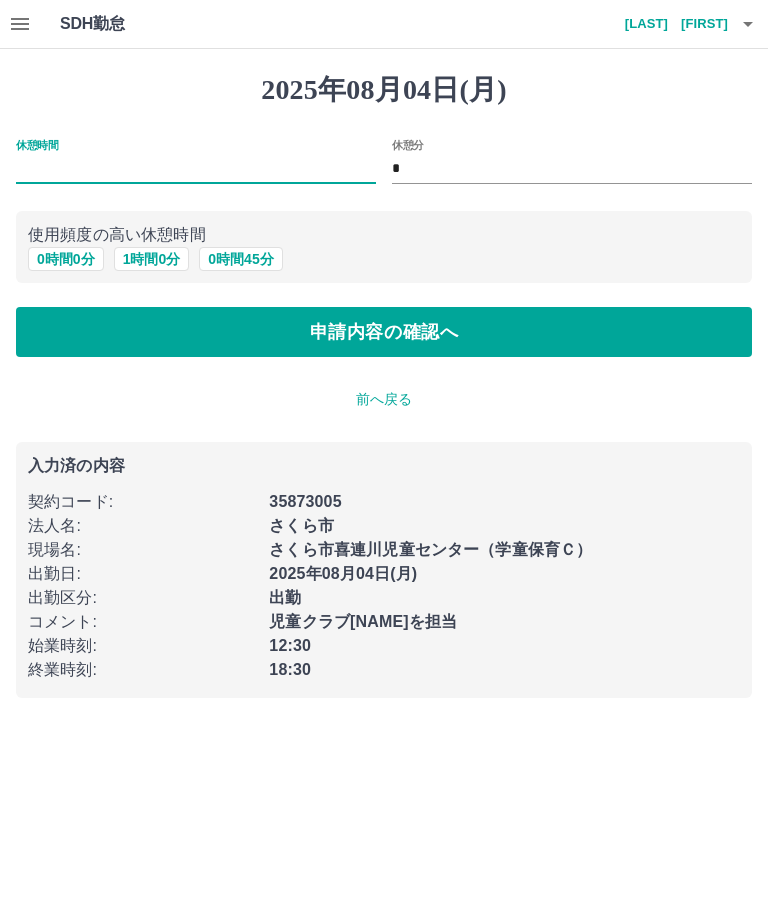 type on "*" 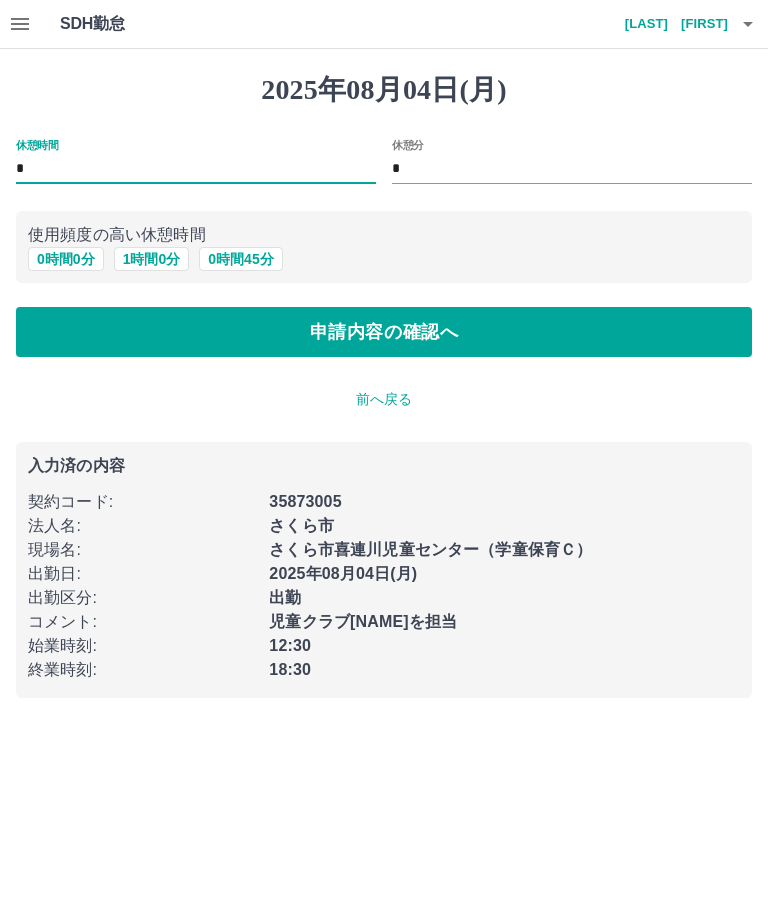 click on "*" at bounding box center [572, 169] 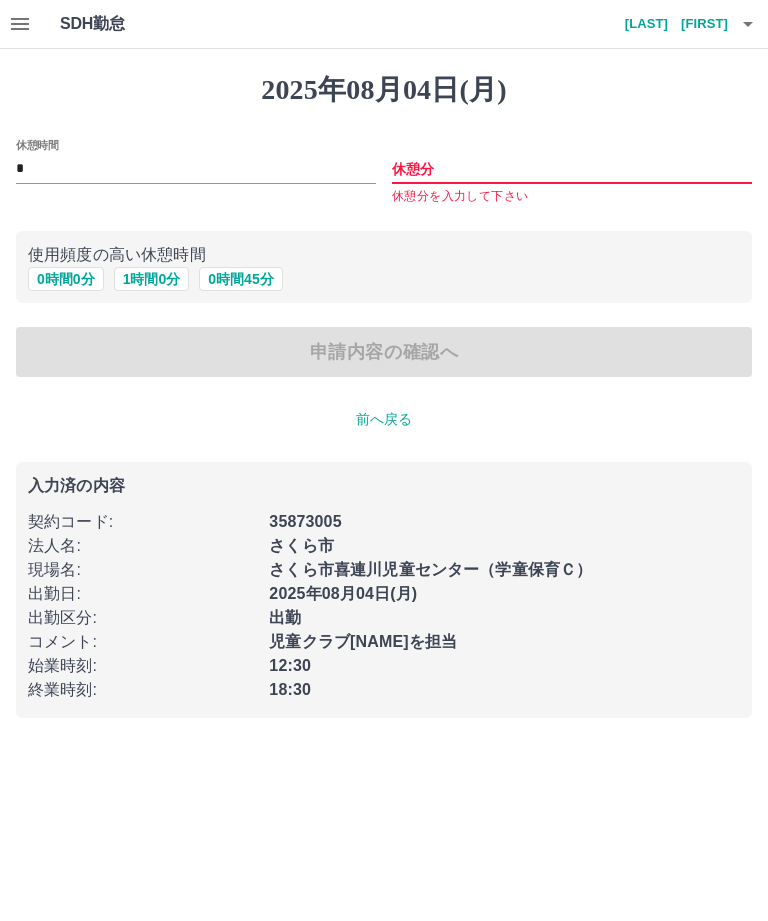 type on "*" 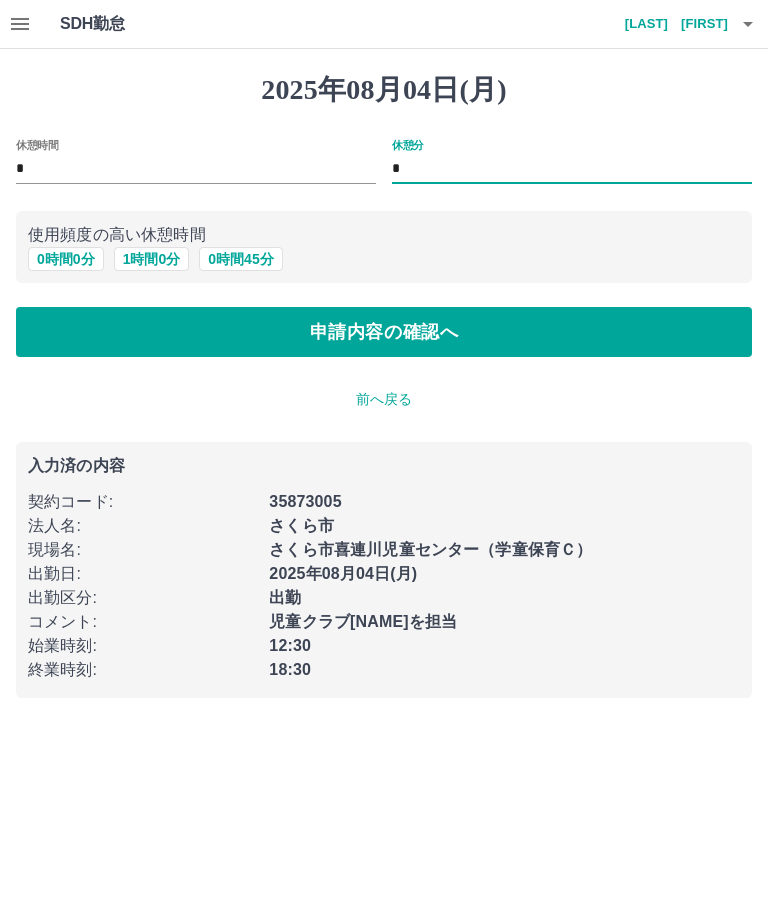 click on "申請内容の確認へ" at bounding box center [384, 332] 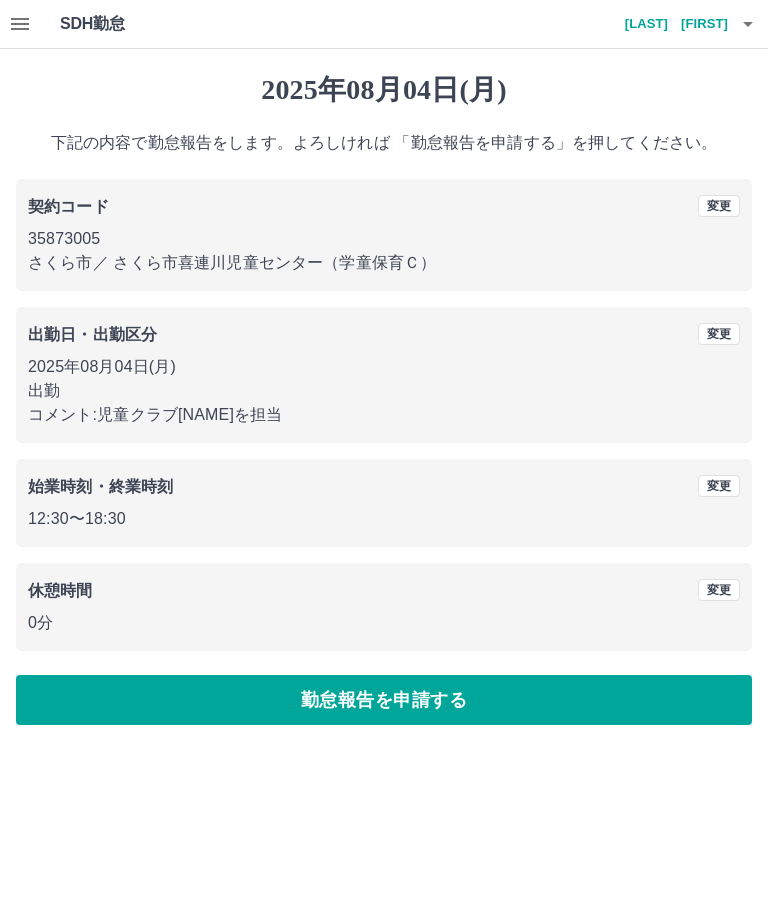 click on "コメント:  児童クラブＡを担当" at bounding box center (384, 415) 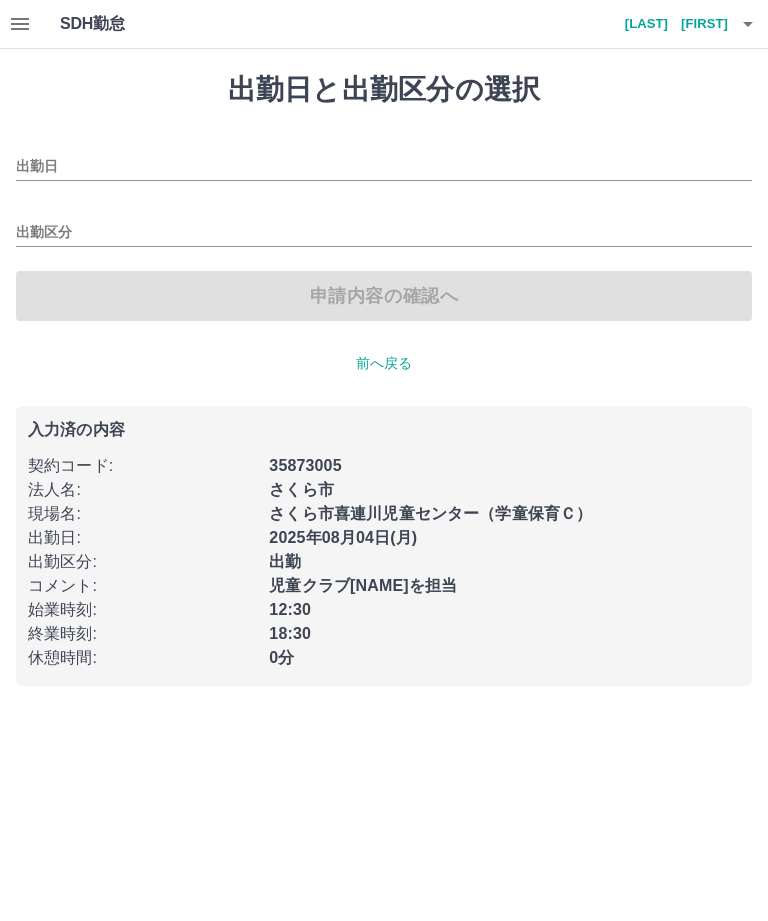 type on "**********" 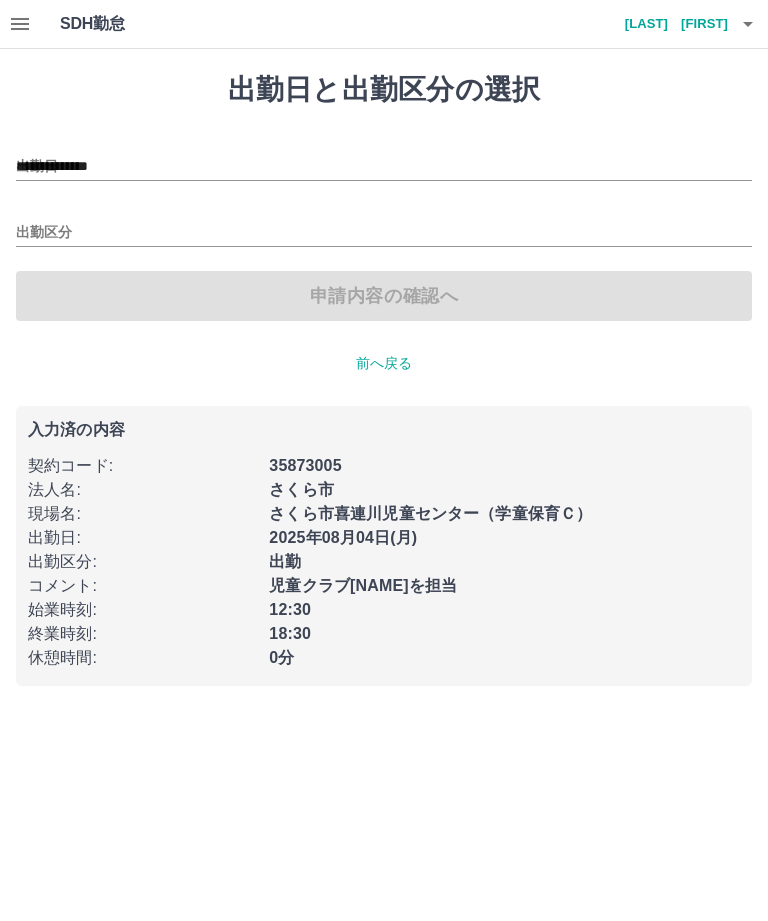 type on "**" 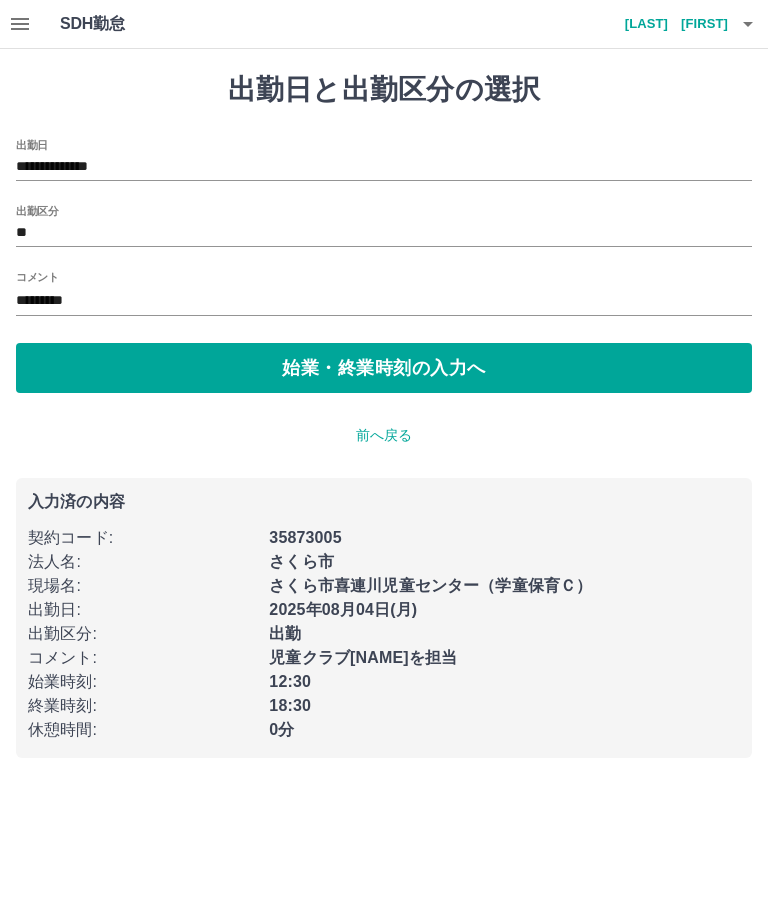 click on "*********" at bounding box center [384, 301] 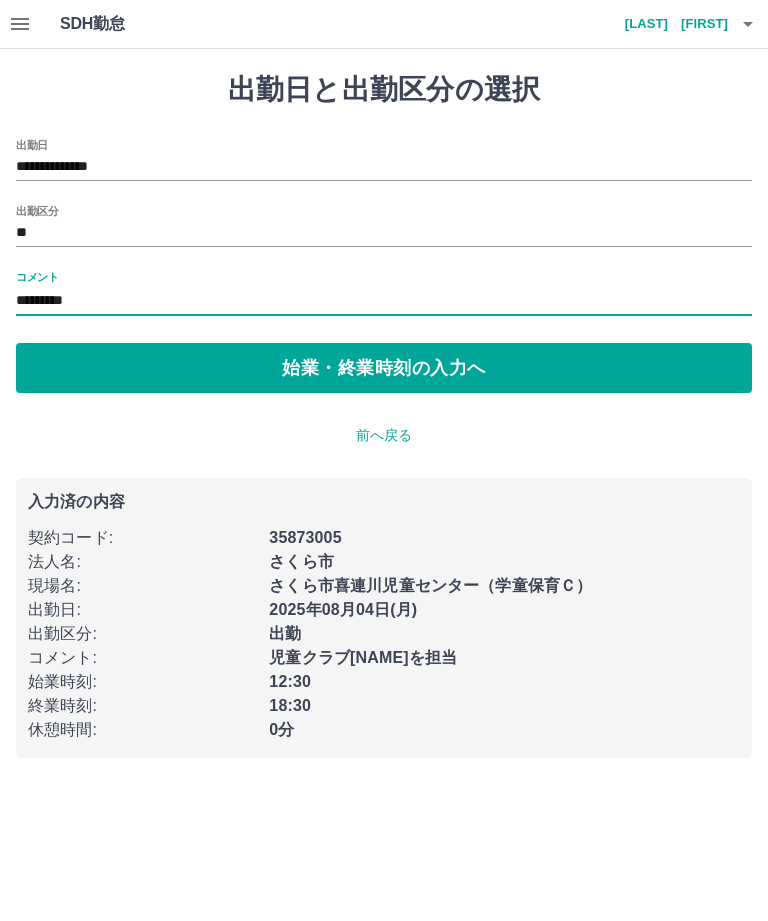 type on "*********" 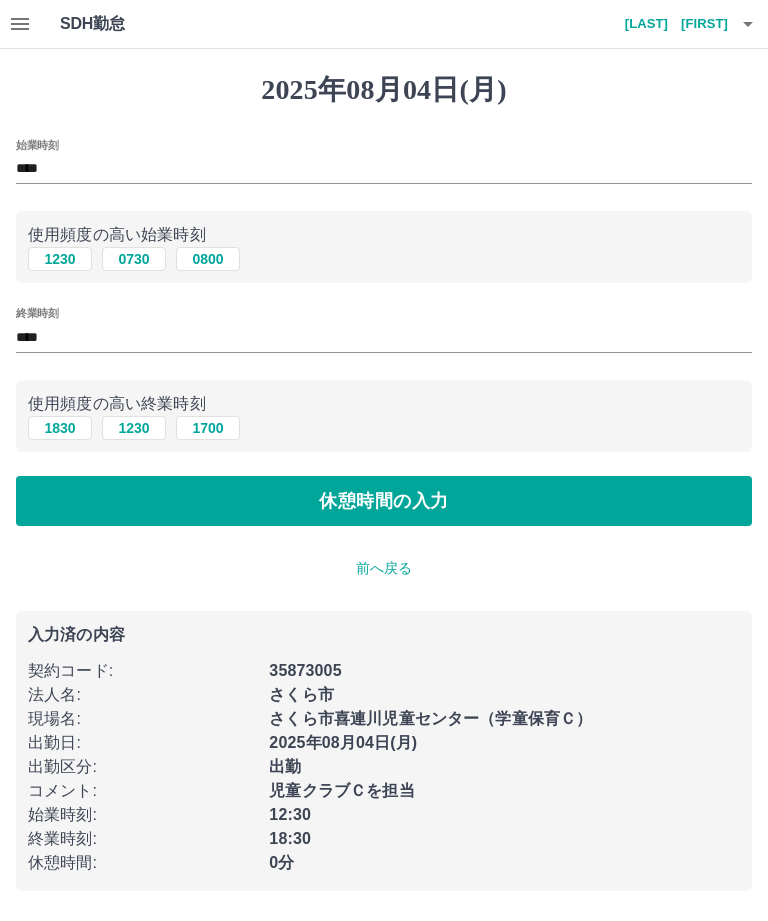 click on "休憩時間の入力" at bounding box center (384, 501) 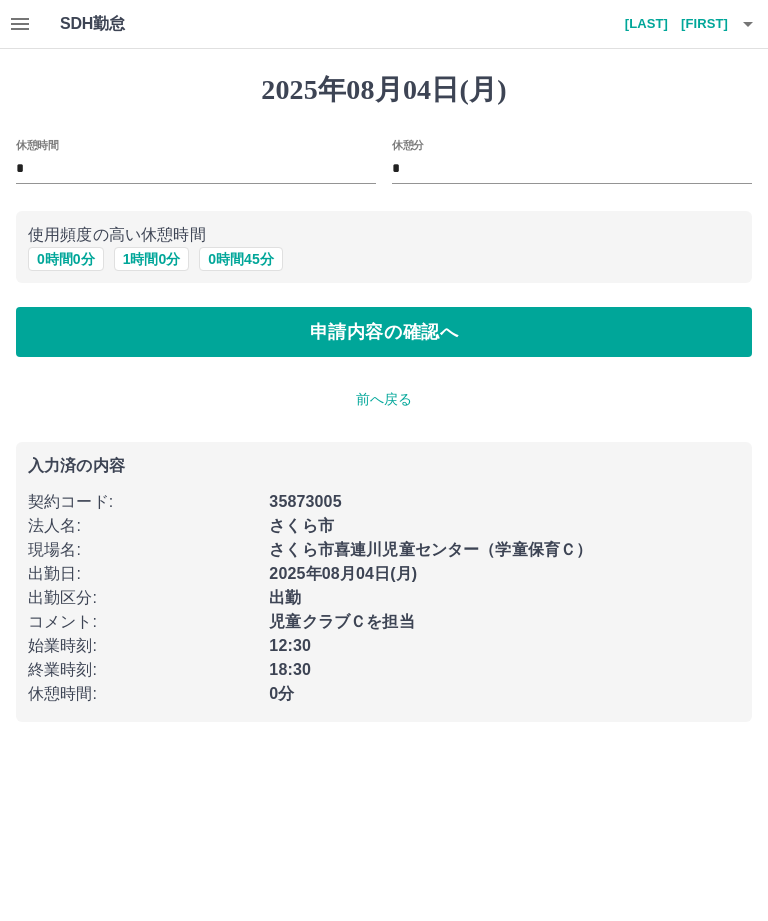 click on "申請内容の確認へ" at bounding box center [384, 332] 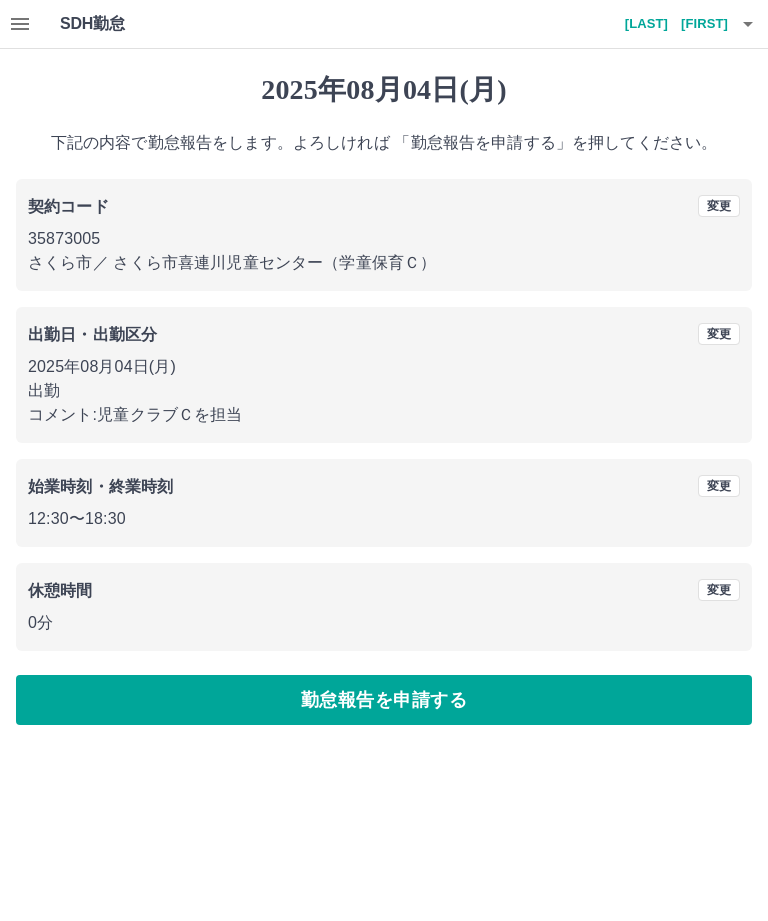 click on "勤怠報告を申請する" at bounding box center (384, 700) 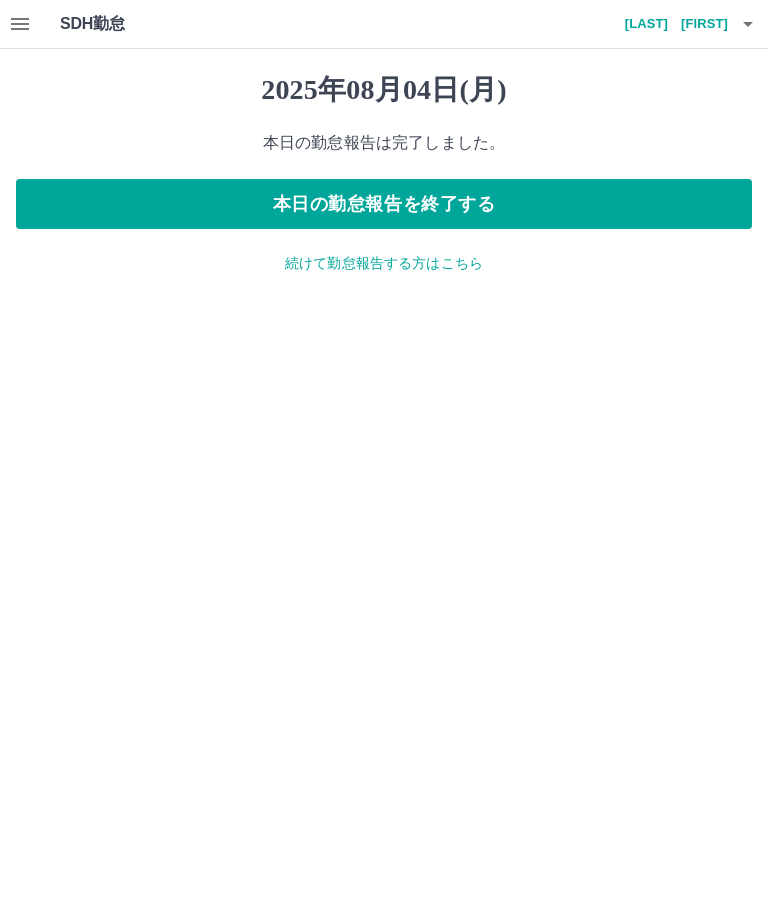 click on "三森　聖子" at bounding box center [668, 24] 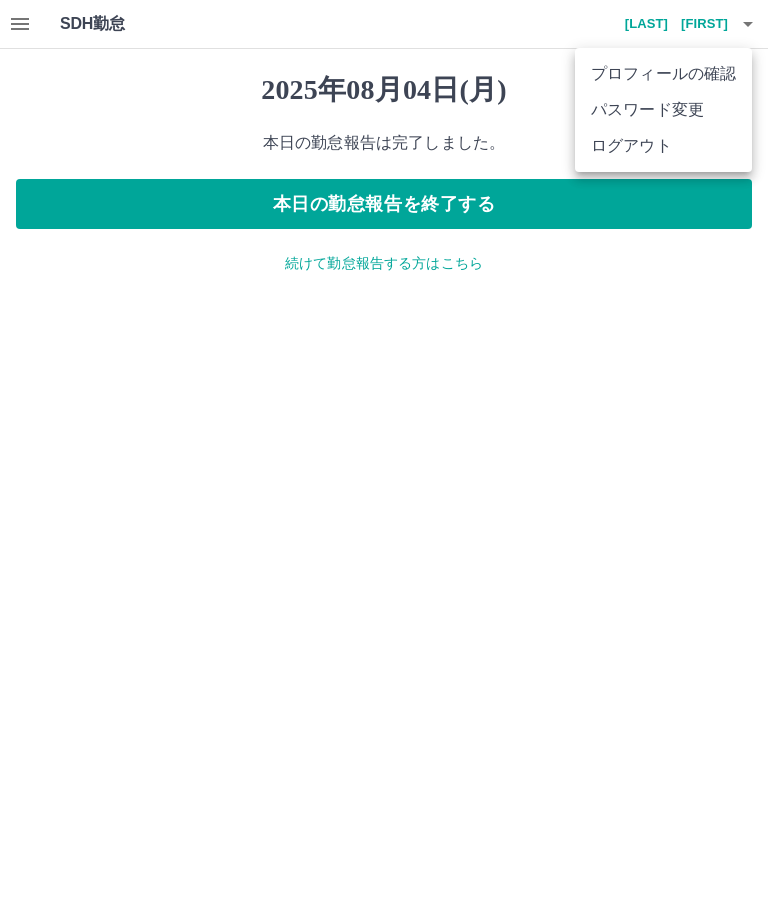 click on "ログアウト" at bounding box center (663, 146) 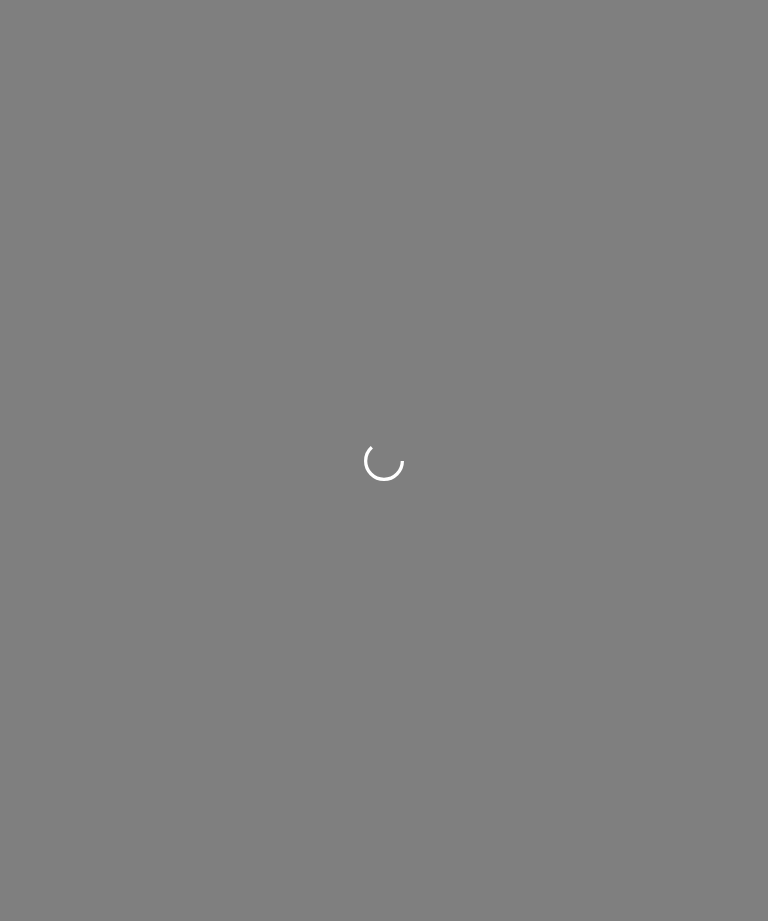 scroll, scrollTop: 0, scrollLeft: 0, axis: both 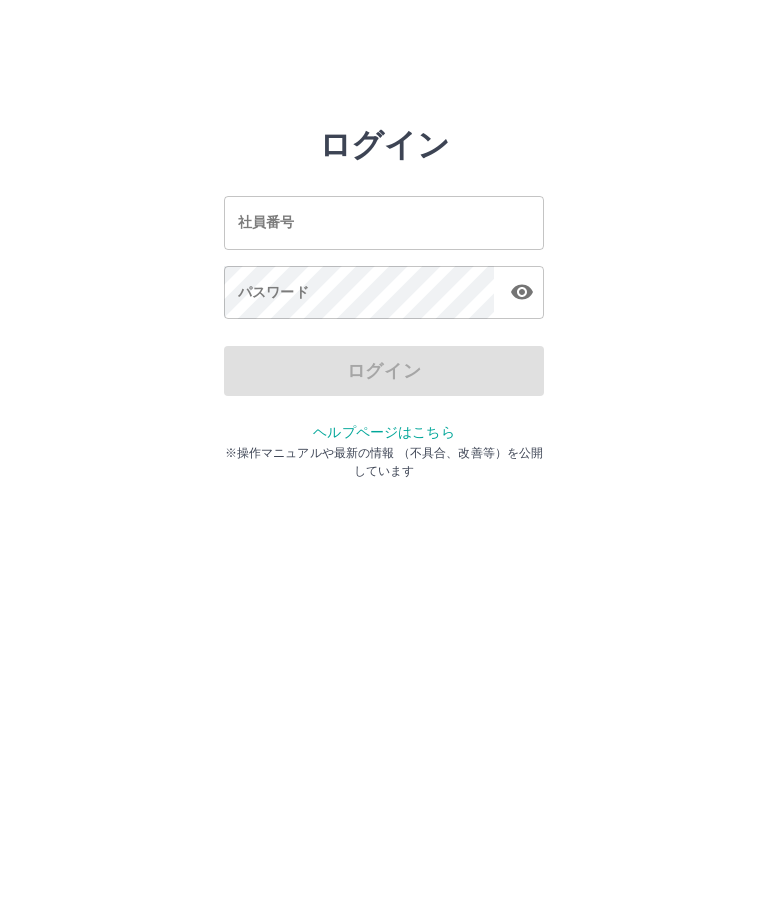 click on "社員番号" at bounding box center (384, 222) 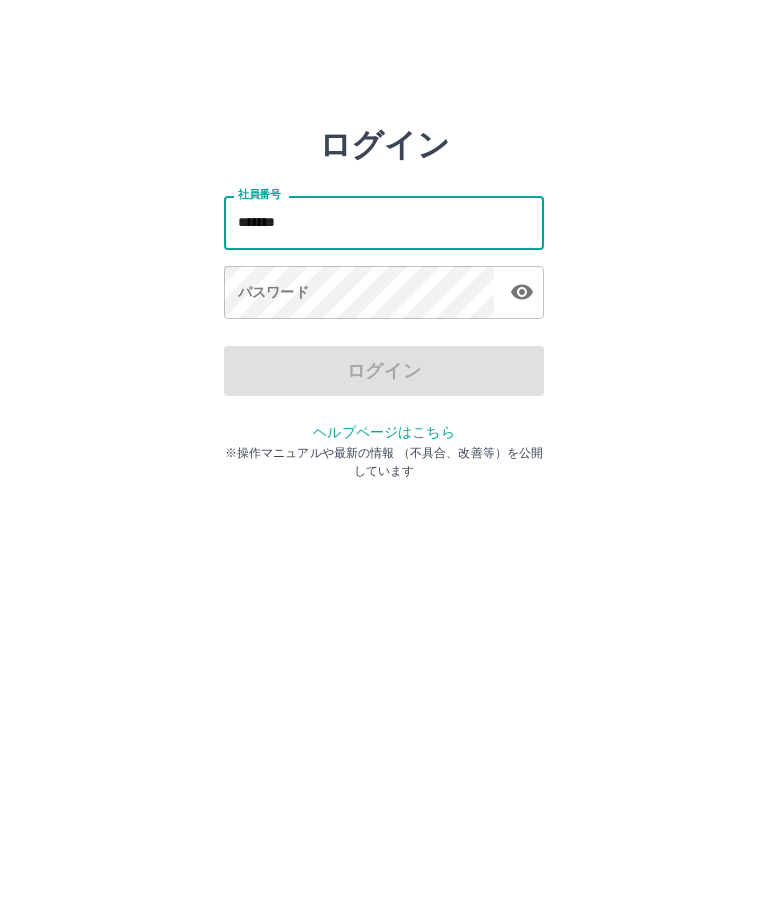 type on "*******" 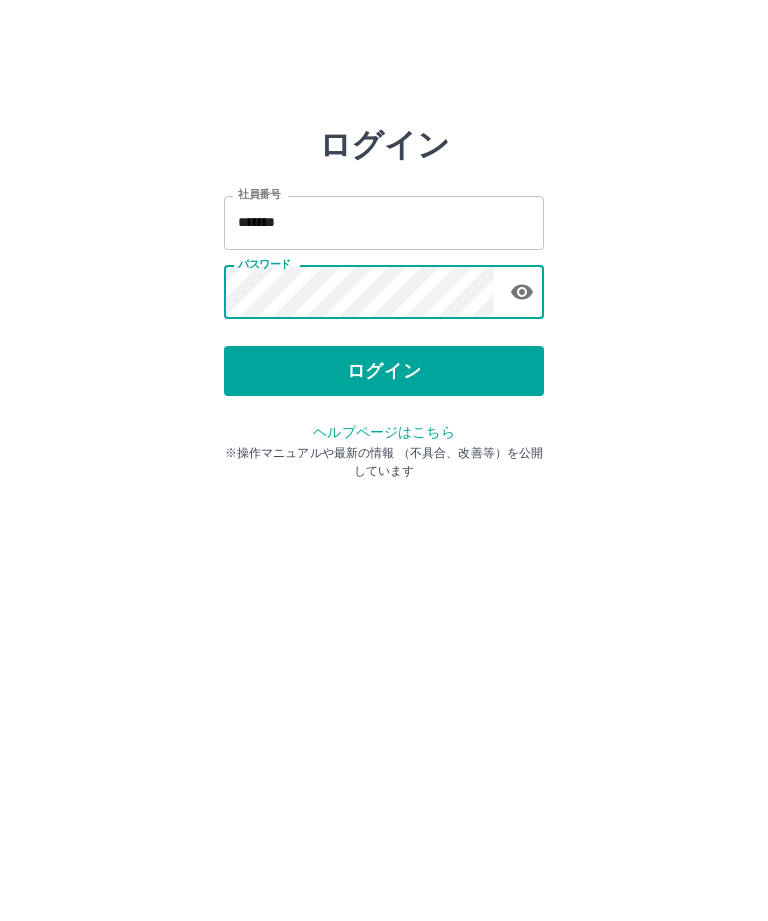 click on "ログイン" at bounding box center (384, 371) 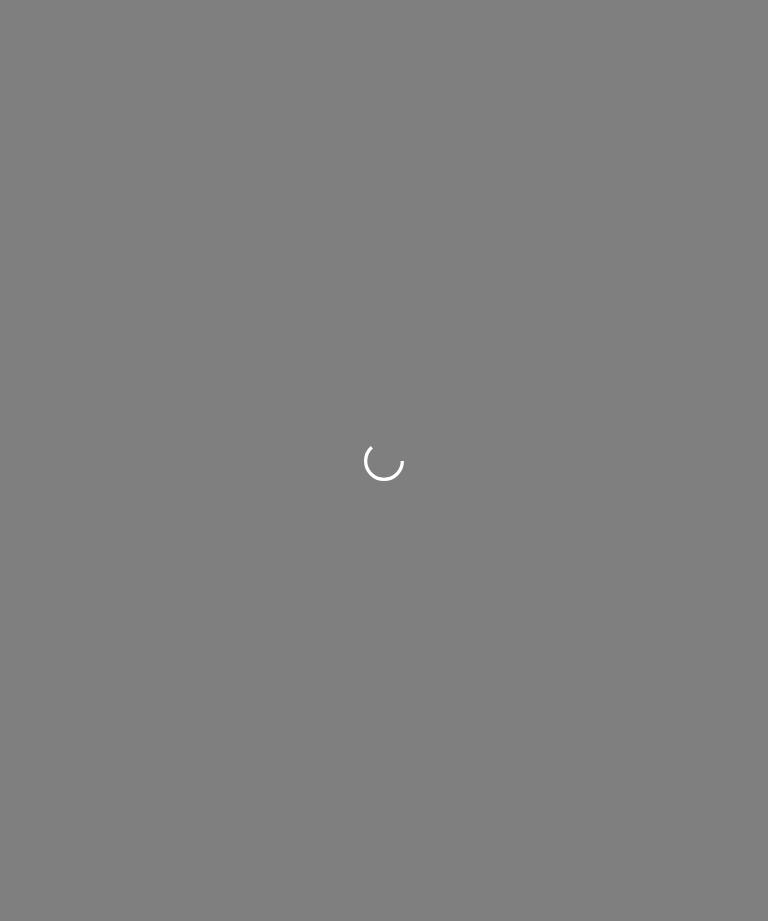 scroll, scrollTop: 0, scrollLeft: 0, axis: both 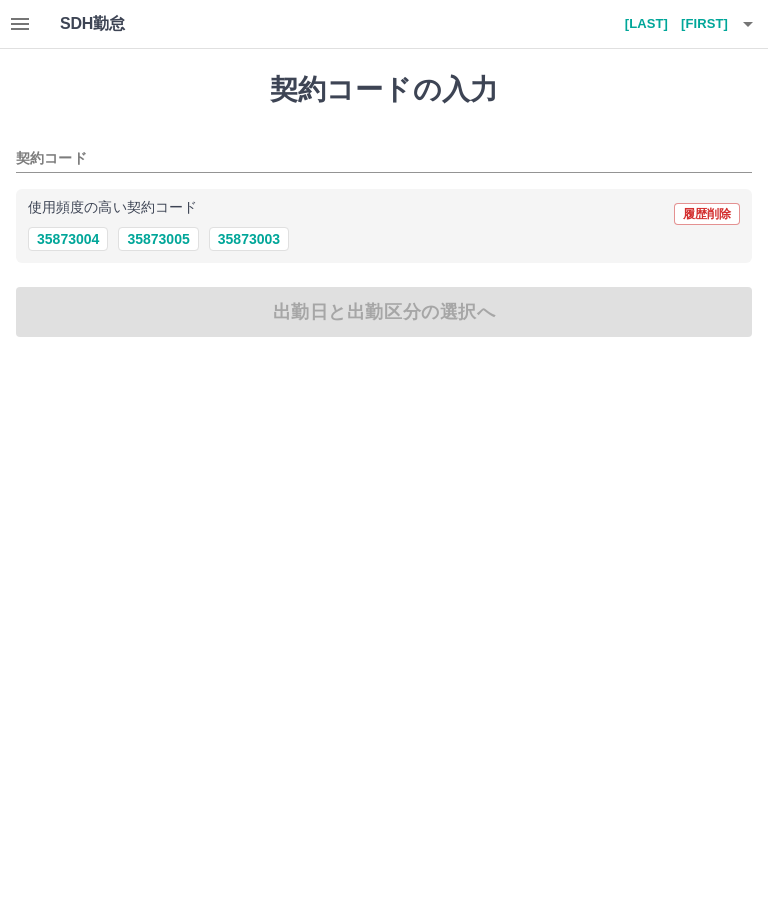click at bounding box center (20, 24) 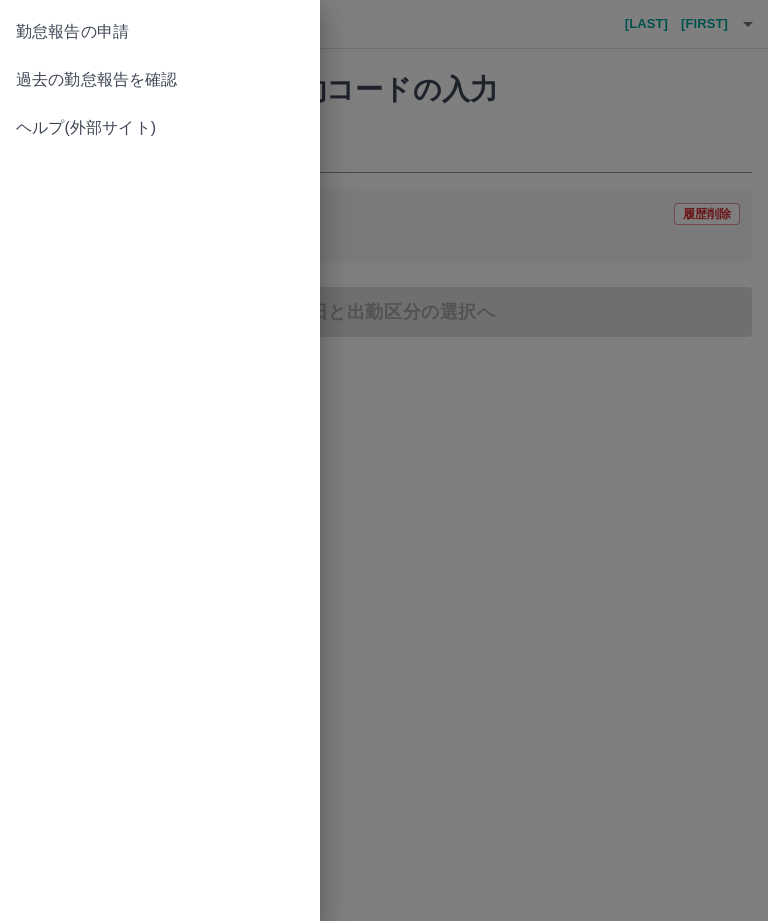 click on "過去の勤怠報告を確認" at bounding box center (160, 80) 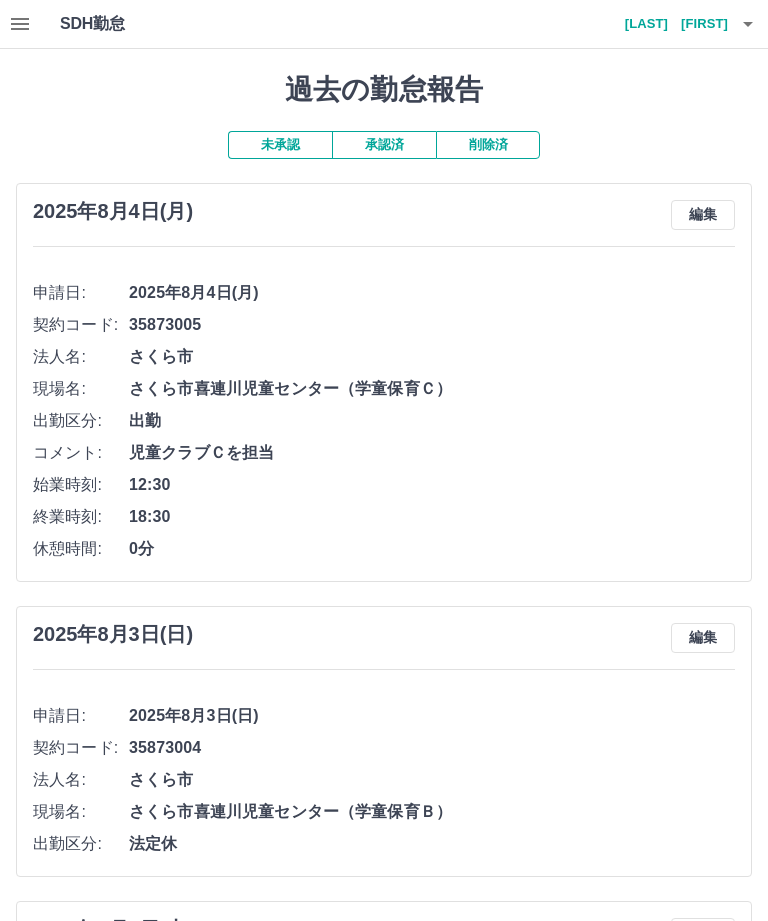 click on "三森　聖子" at bounding box center (668, 24) 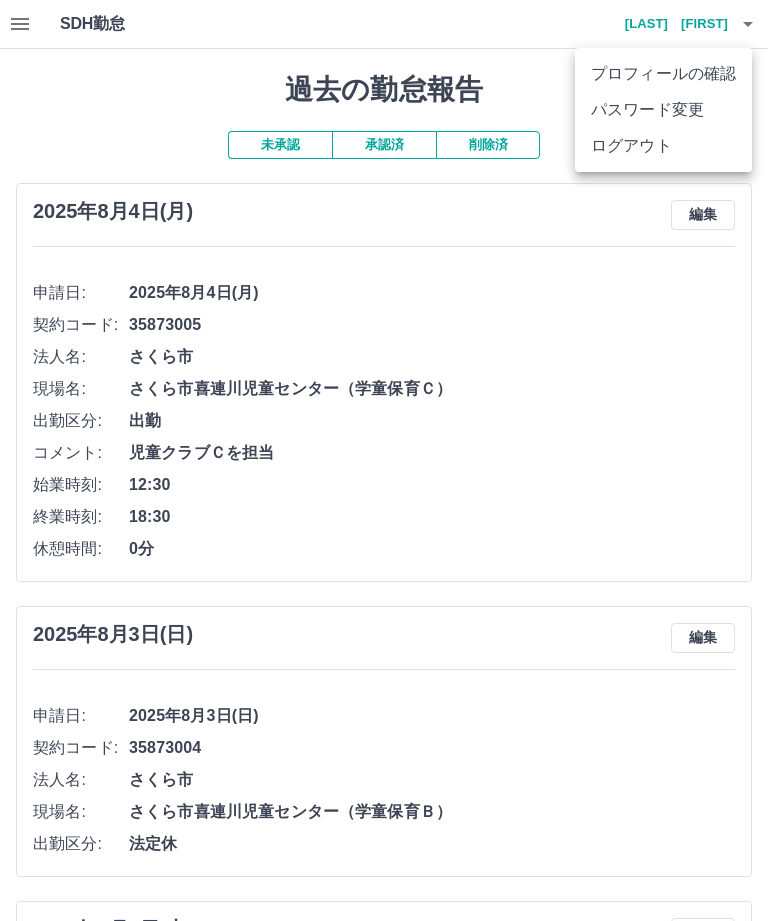 click on "ログアウト" at bounding box center (663, 146) 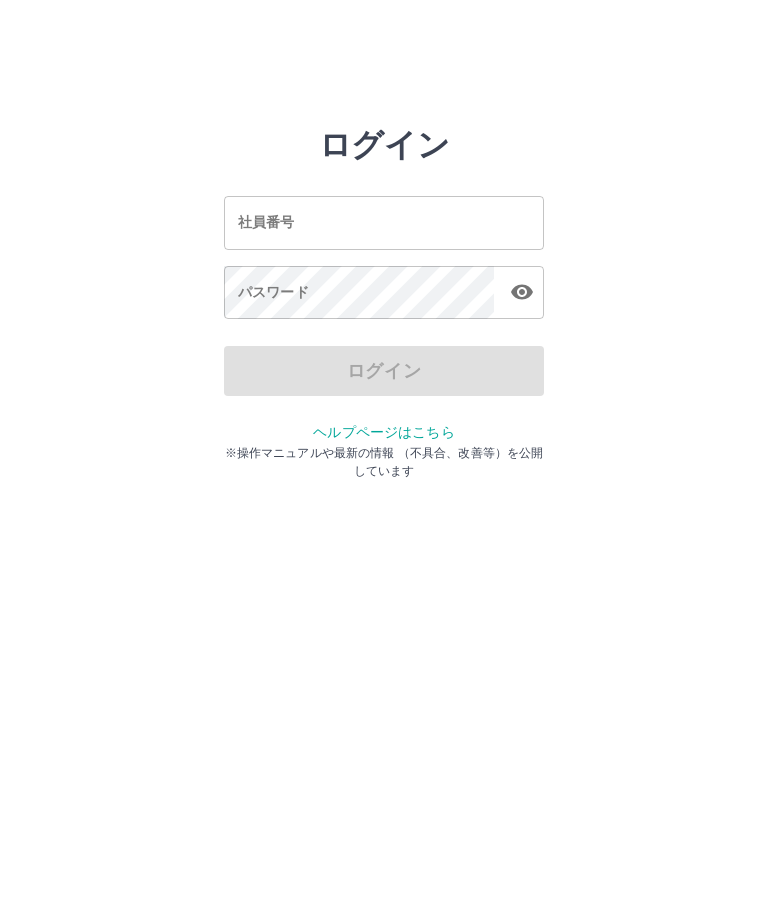 scroll, scrollTop: 0, scrollLeft: 0, axis: both 